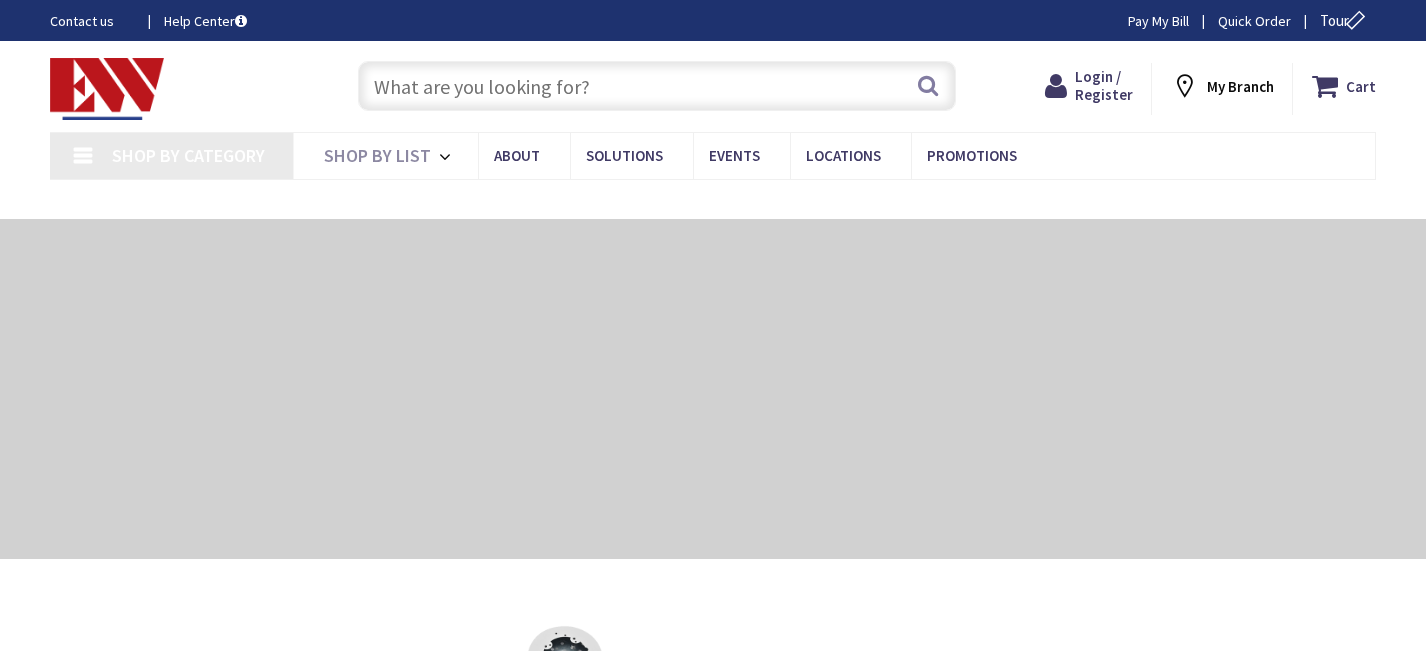 scroll, scrollTop: 0, scrollLeft: 0, axis: both 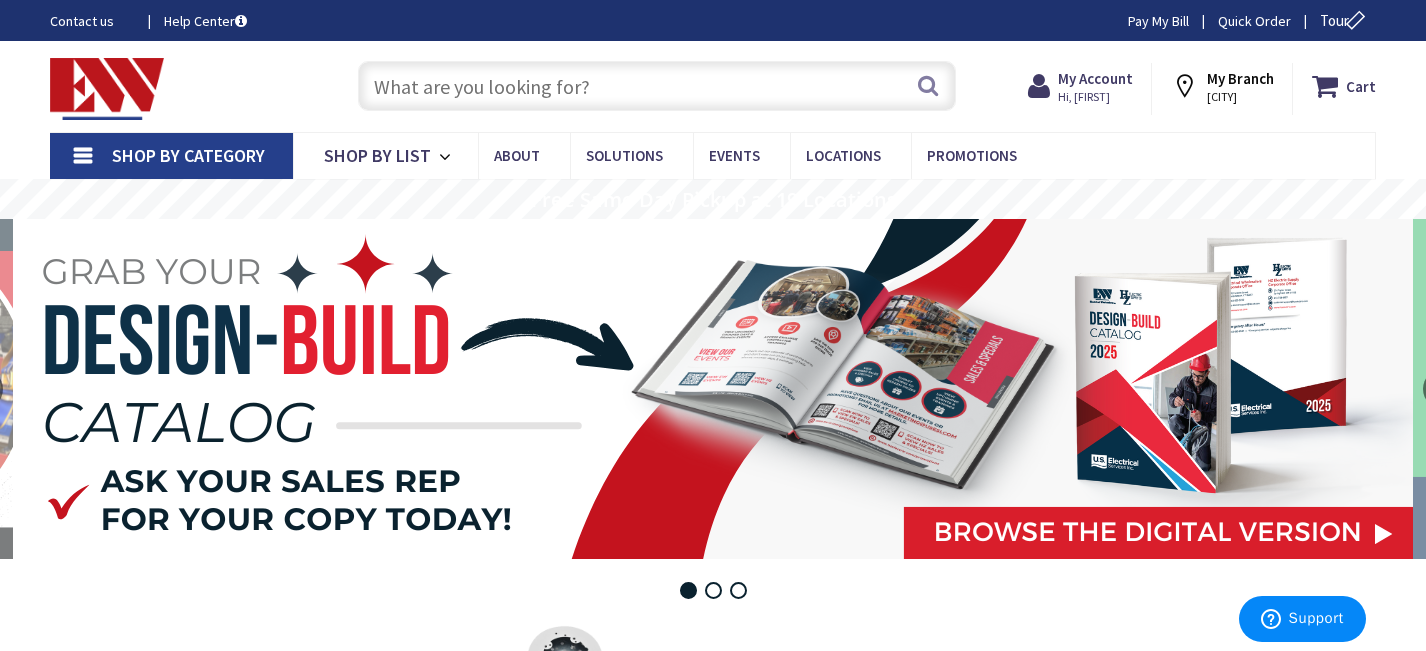 click at bounding box center [656, 86] 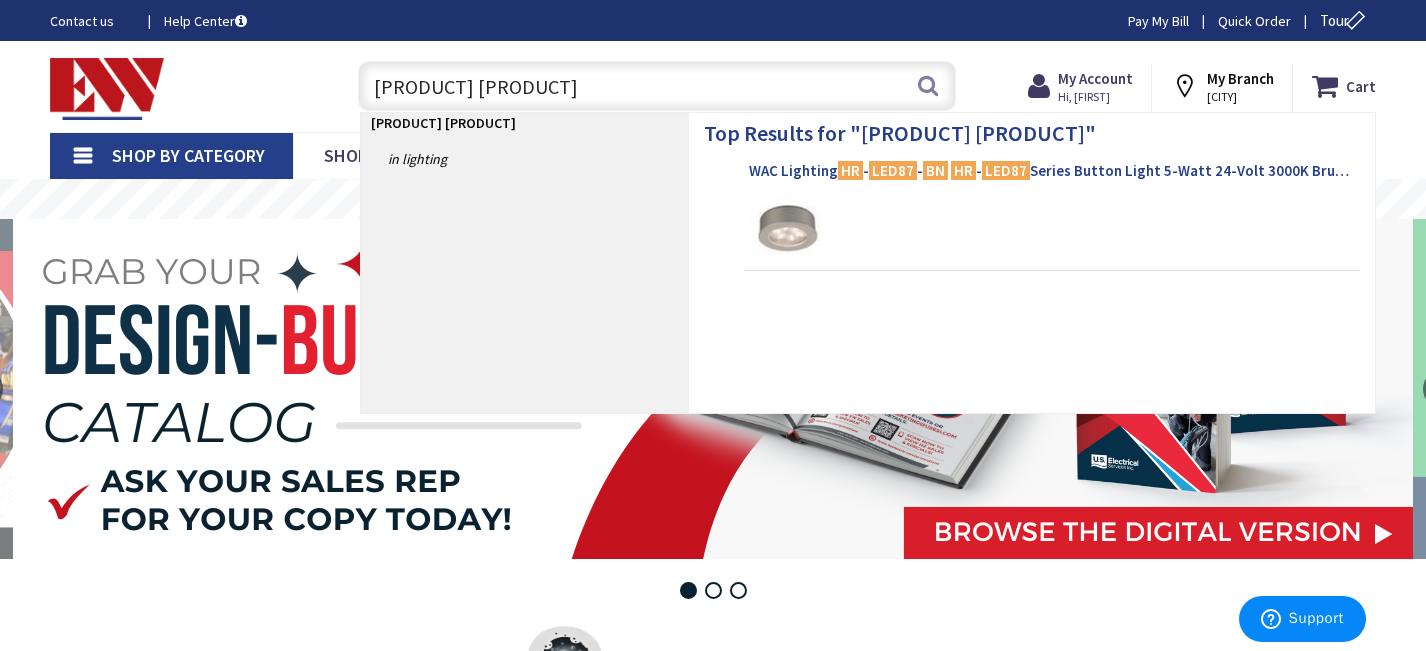 type on "[PRODUCT] [PRODUCT]" 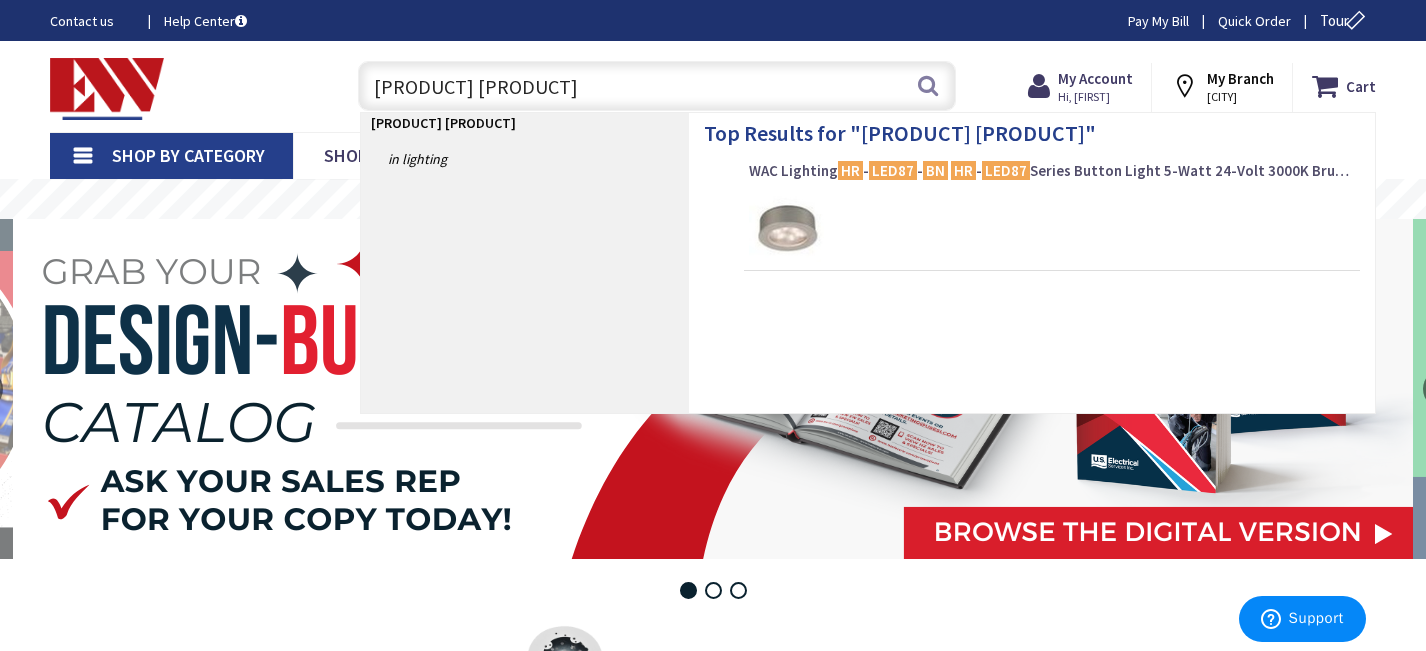 click on "LED87" at bounding box center [893, 170] 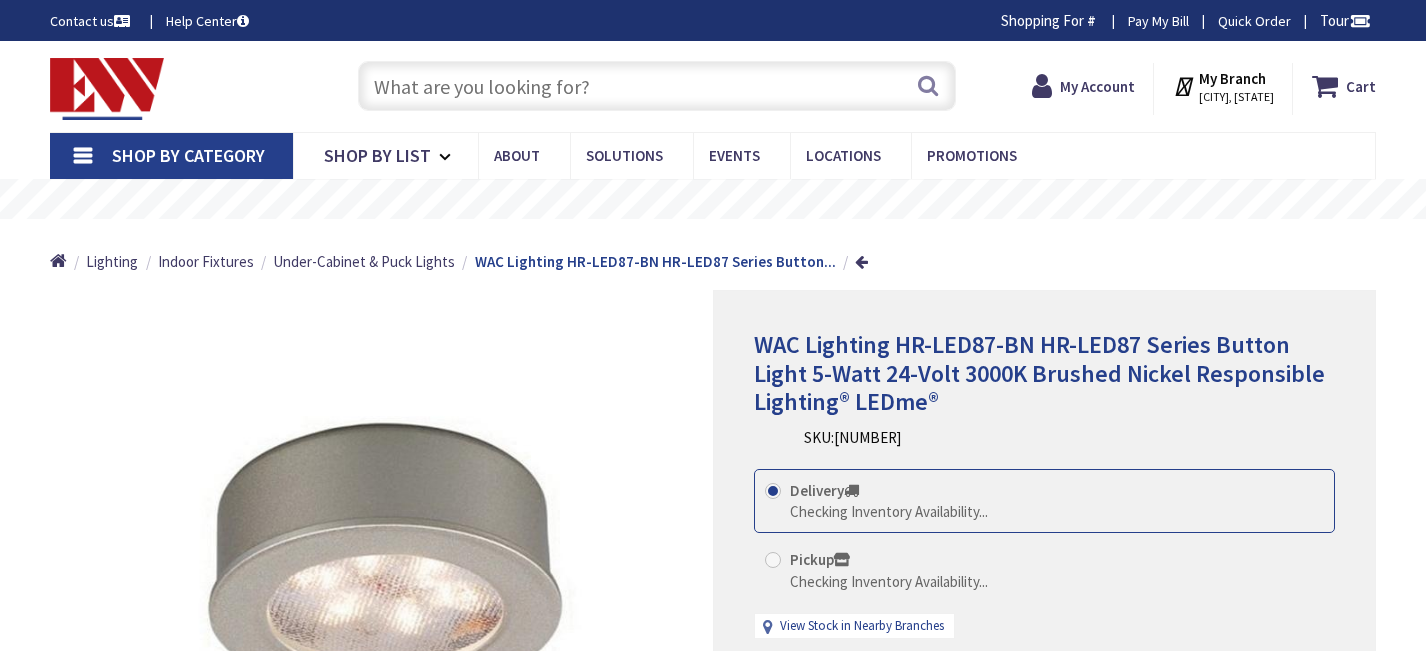 scroll, scrollTop: 0, scrollLeft: 0, axis: both 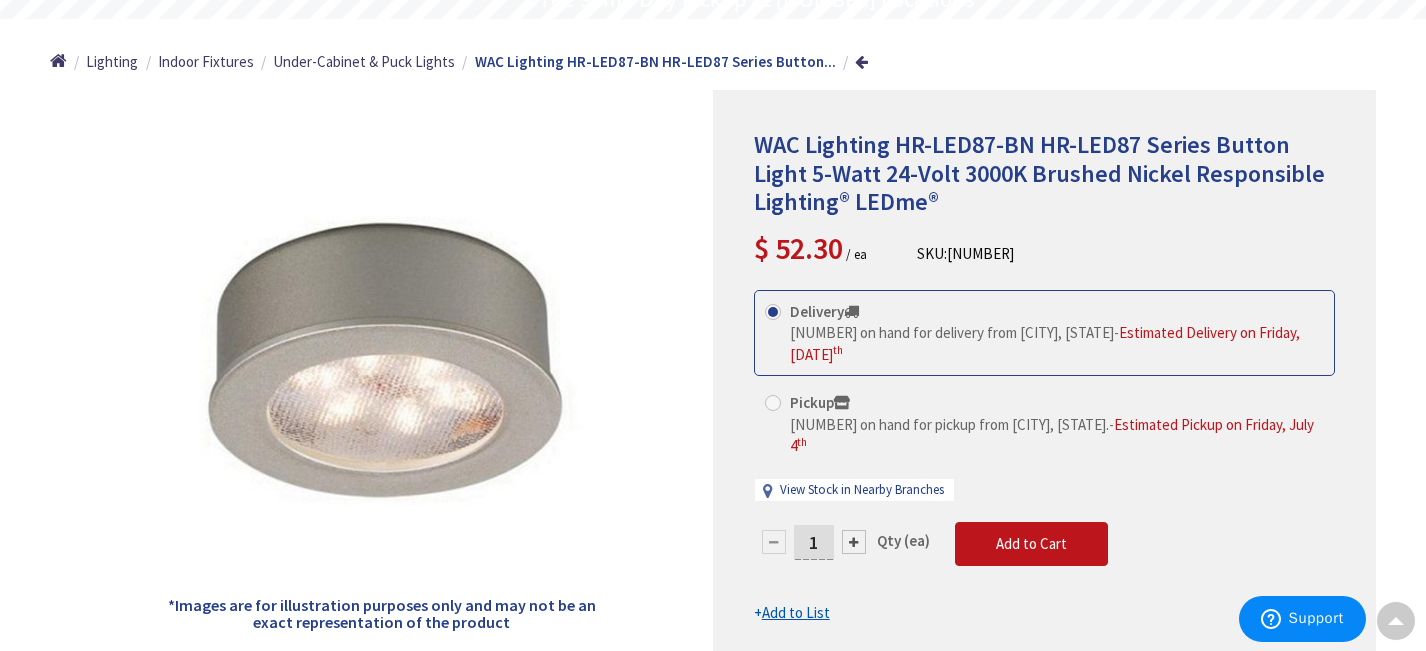 click at bounding box center [854, 542] 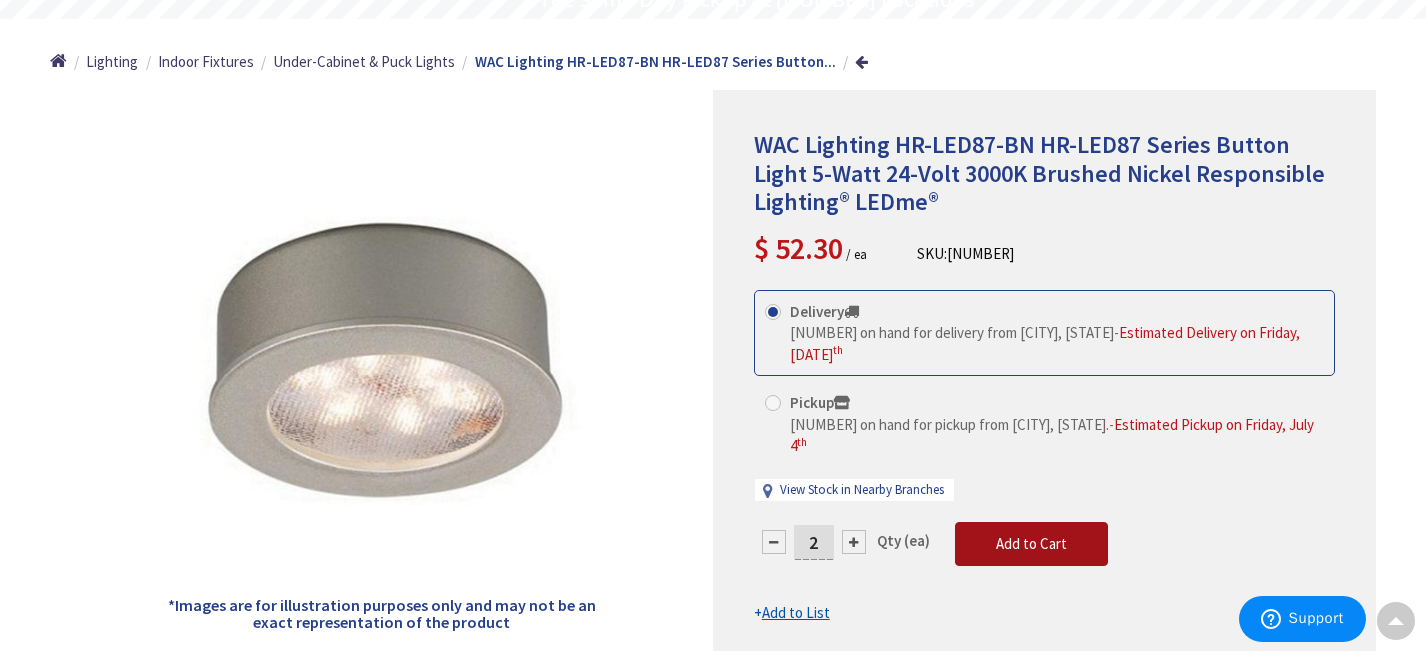 click on "Add to Cart" at bounding box center [1031, 543] 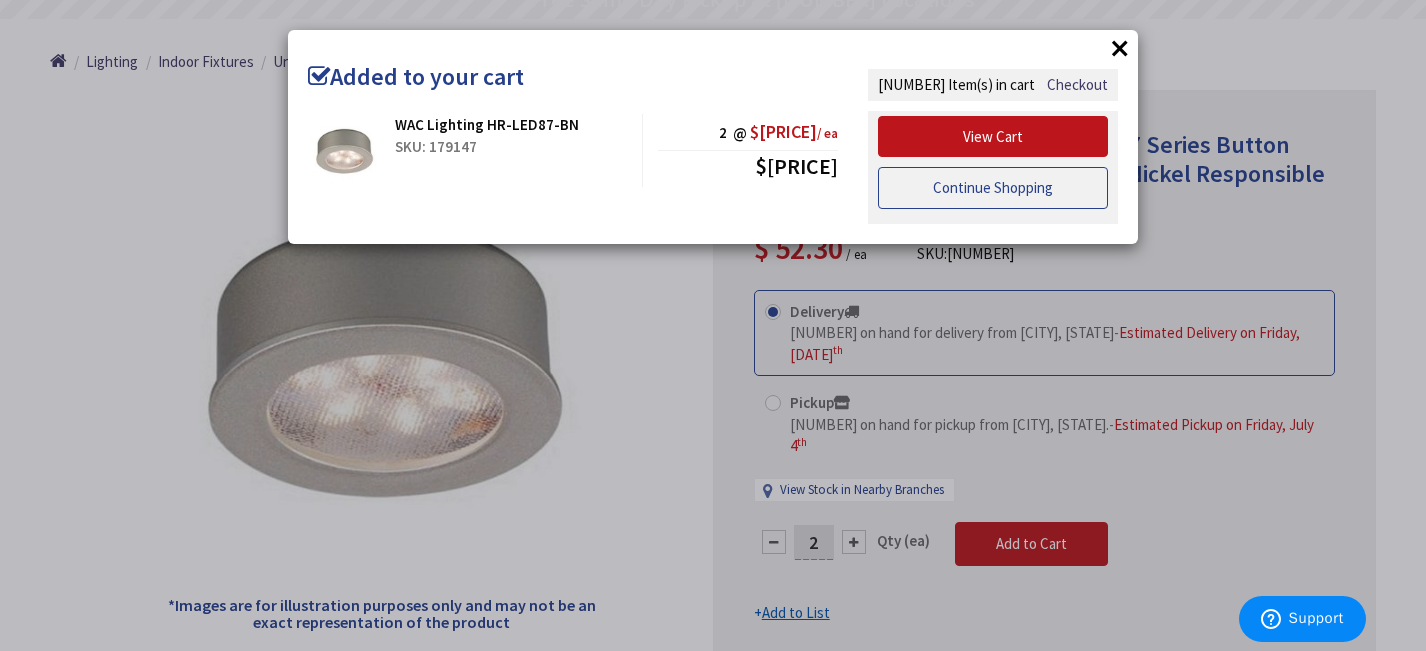 click on "Continue Shopping" at bounding box center (993, 188) 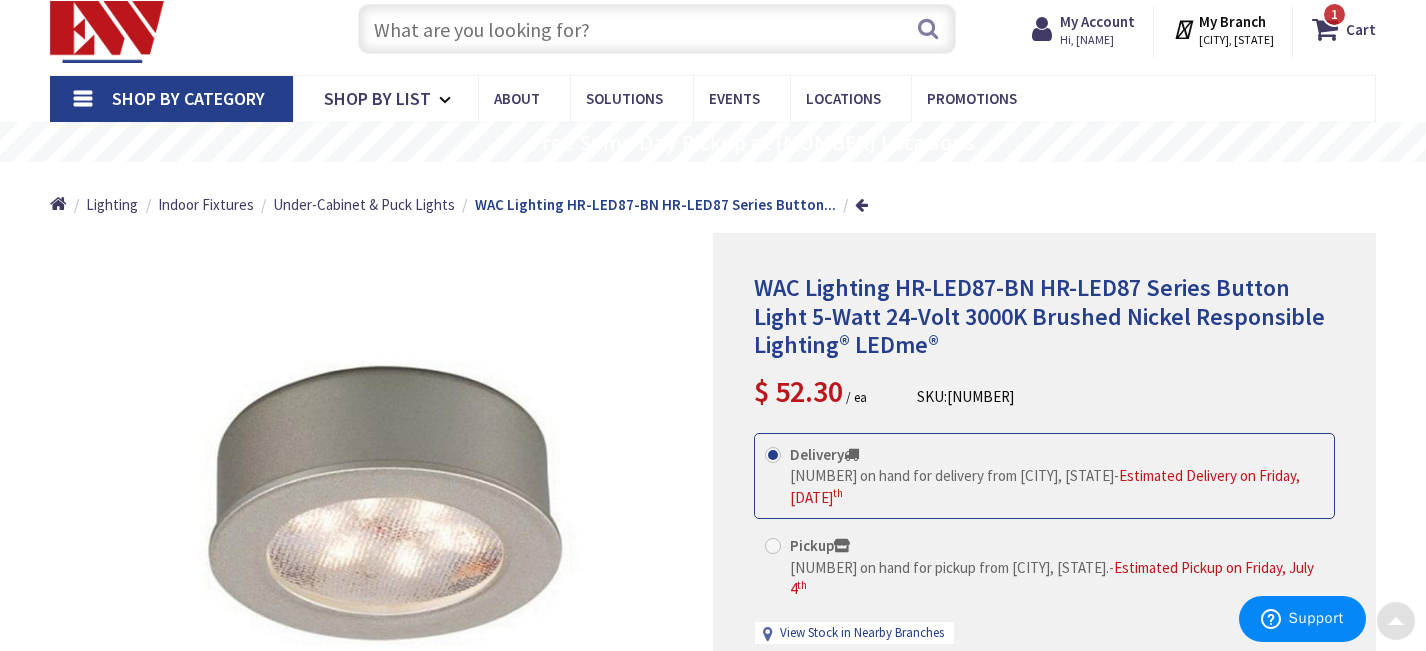 scroll, scrollTop: 0, scrollLeft: 0, axis: both 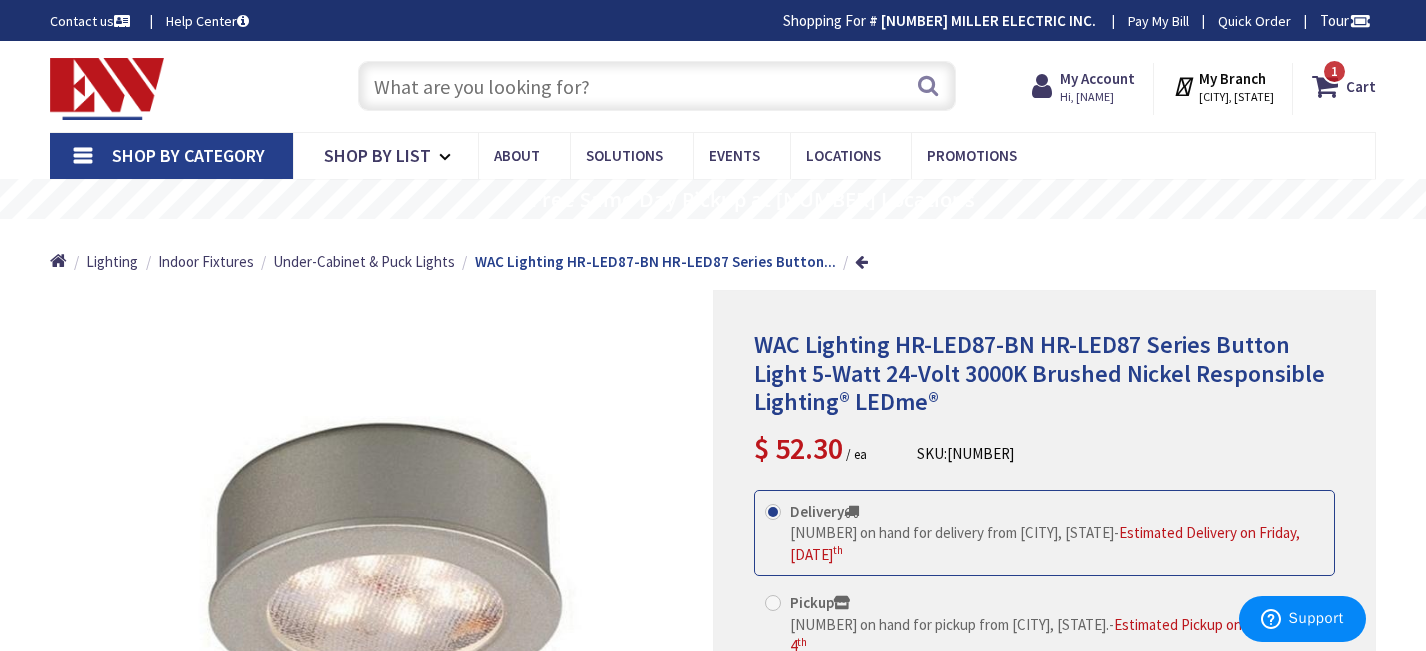 click at bounding box center (656, 86) 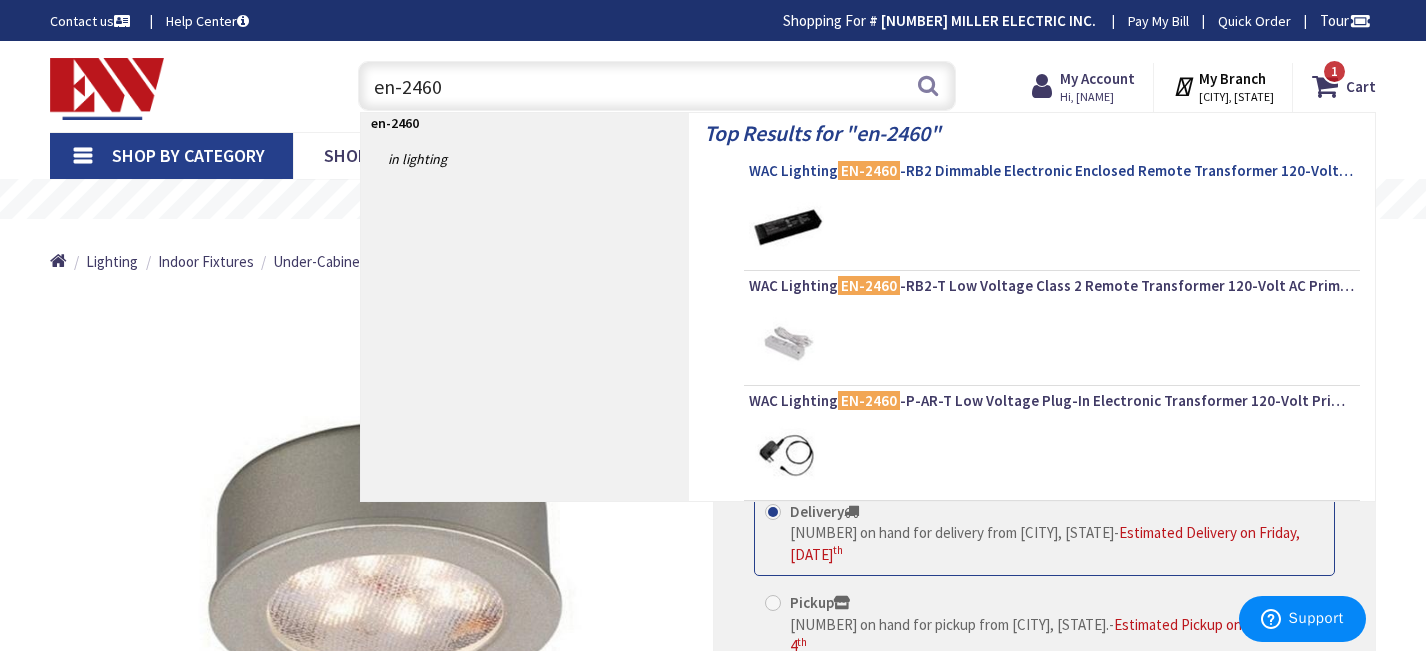 type on "en-2460" 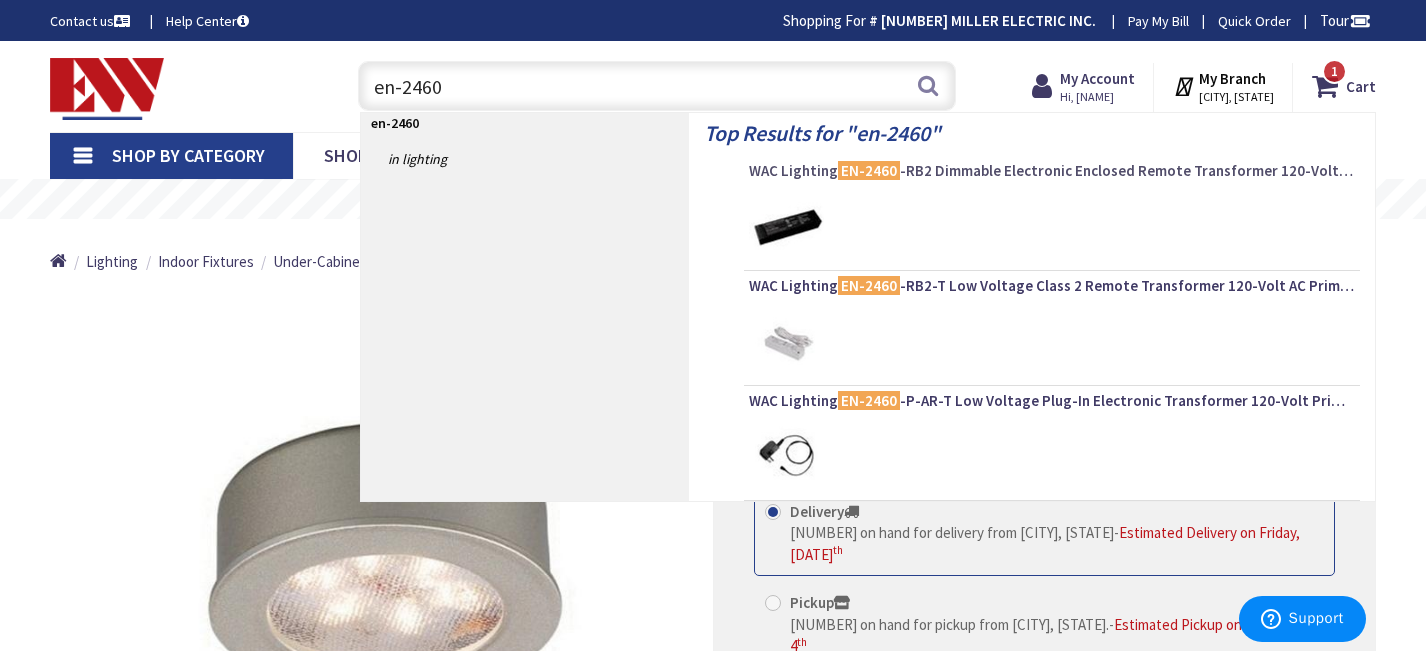 click on "EN-2460" at bounding box center [869, 170] 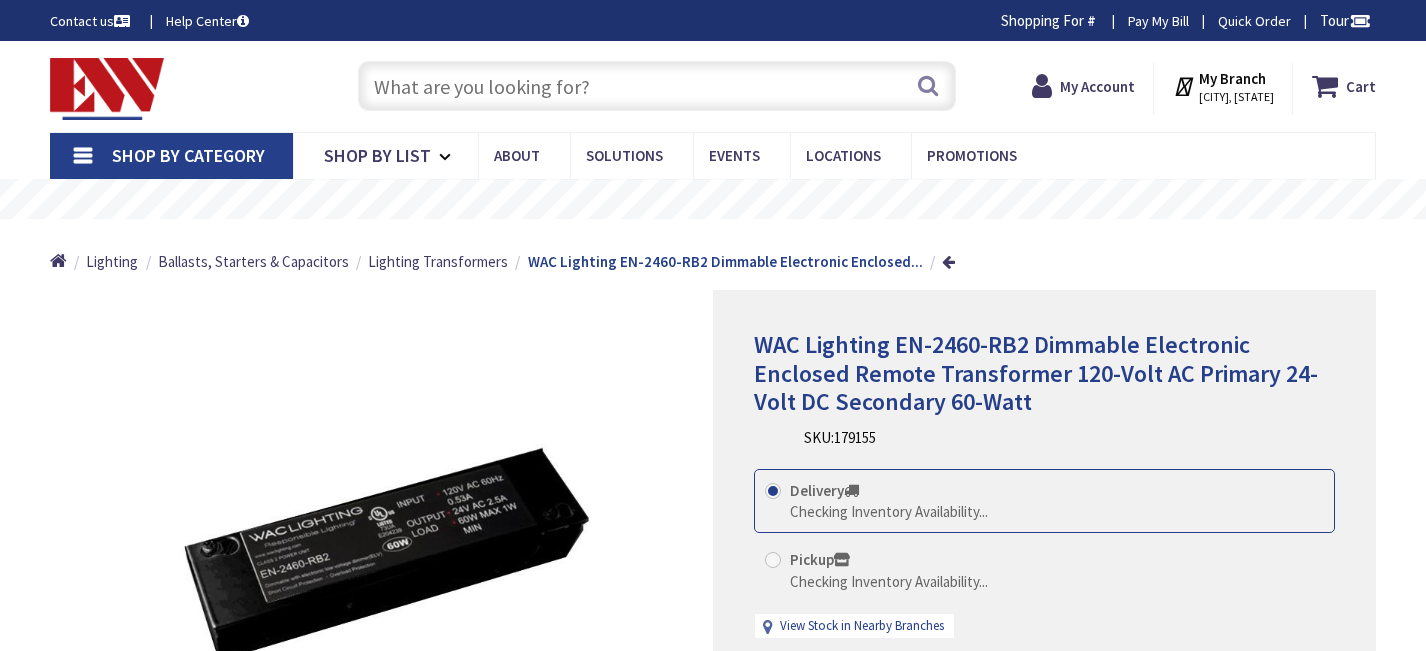 scroll, scrollTop: 0, scrollLeft: 0, axis: both 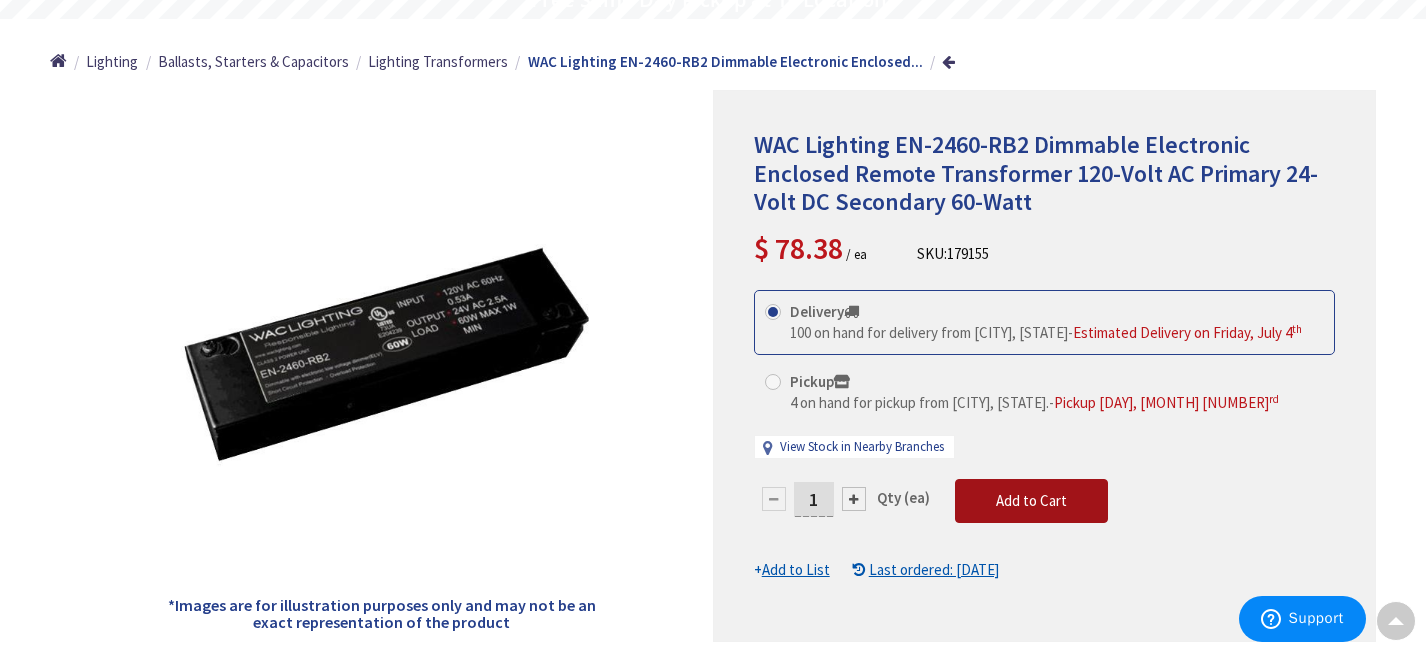 click on "Add to Cart" at bounding box center (1031, 500) 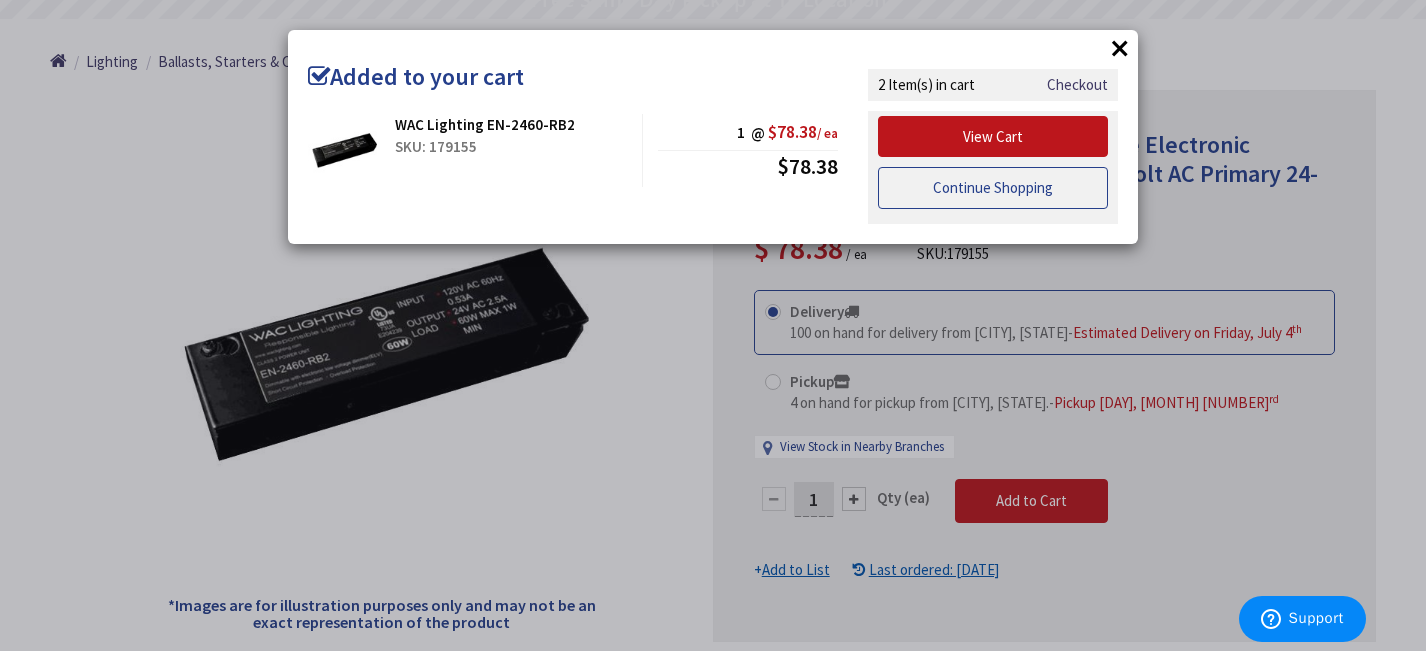 click on "Continue Shopping" at bounding box center (993, 188) 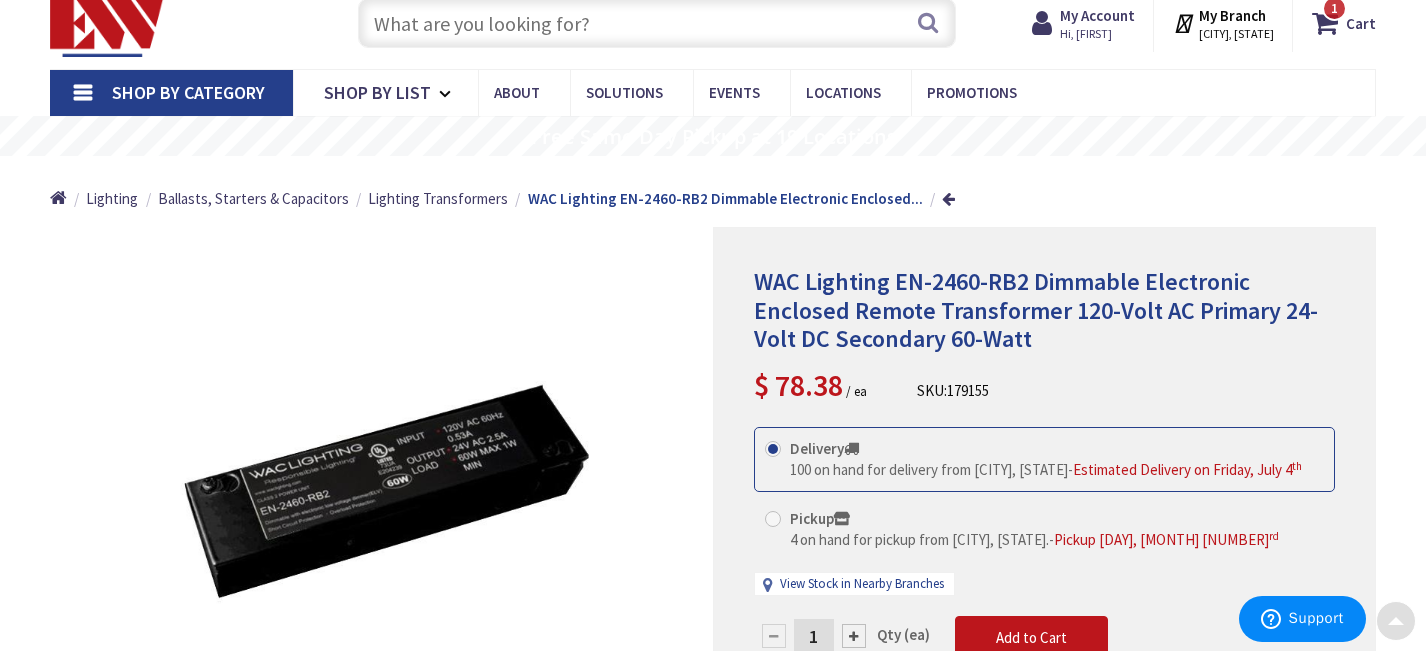 scroll, scrollTop: 0, scrollLeft: 0, axis: both 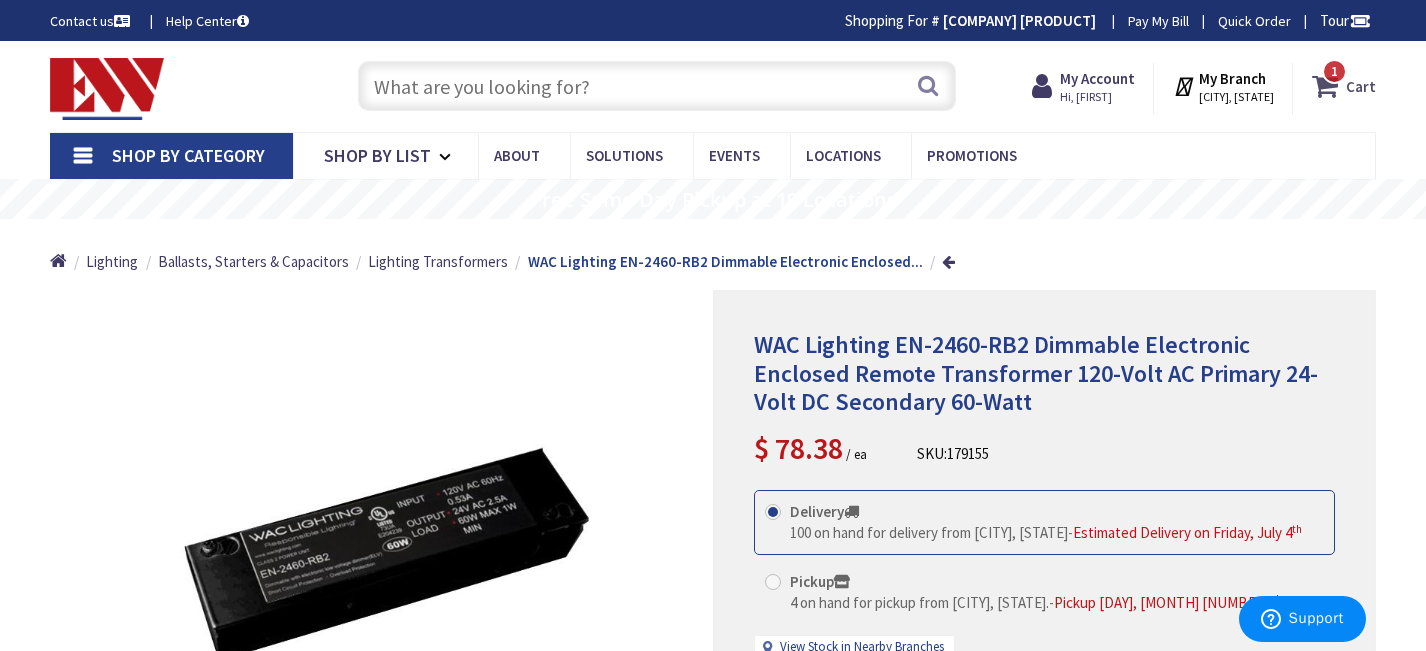 click at bounding box center (1329, 86) 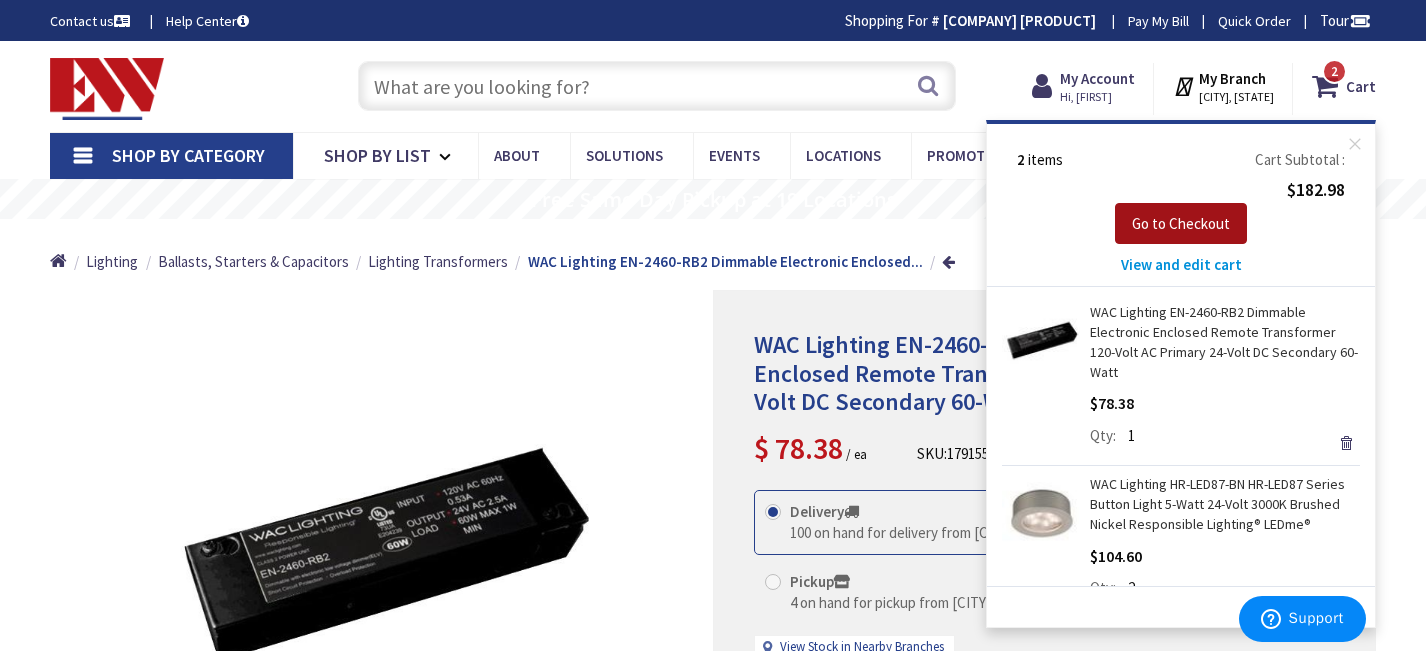 click on "Go to Checkout" at bounding box center (1181, 223) 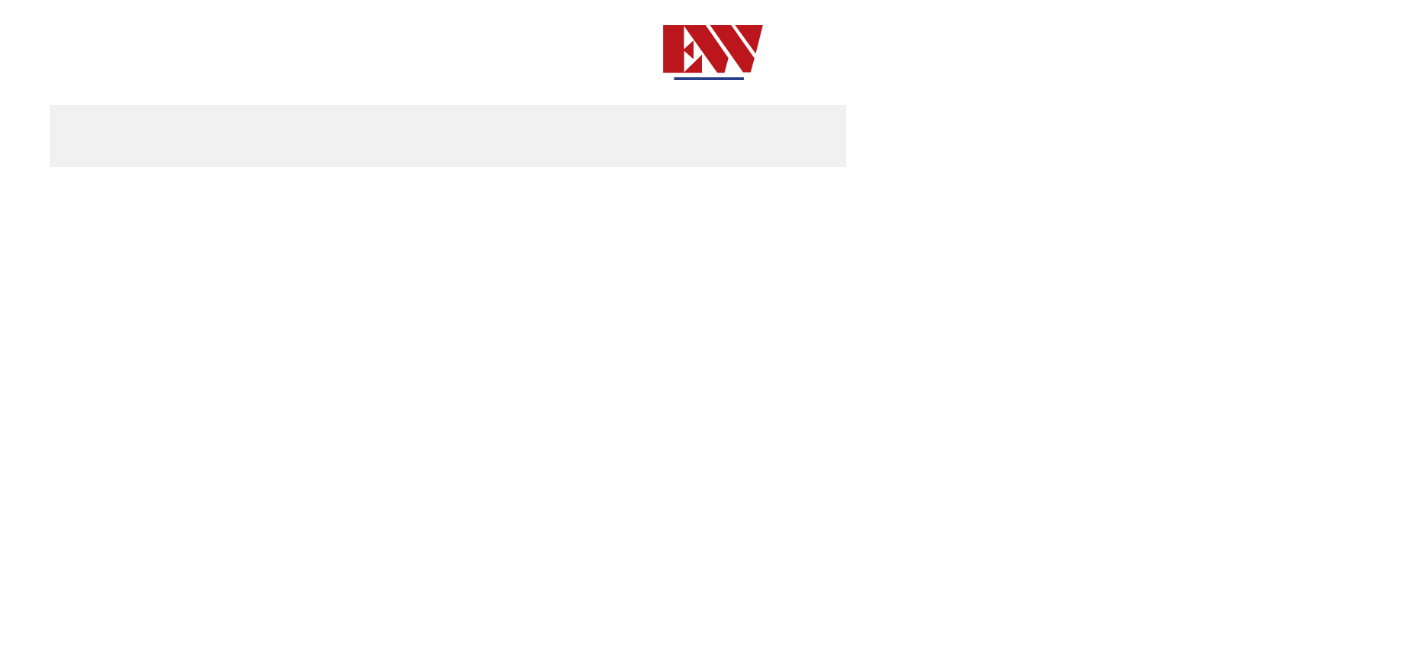 scroll, scrollTop: 0, scrollLeft: 0, axis: both 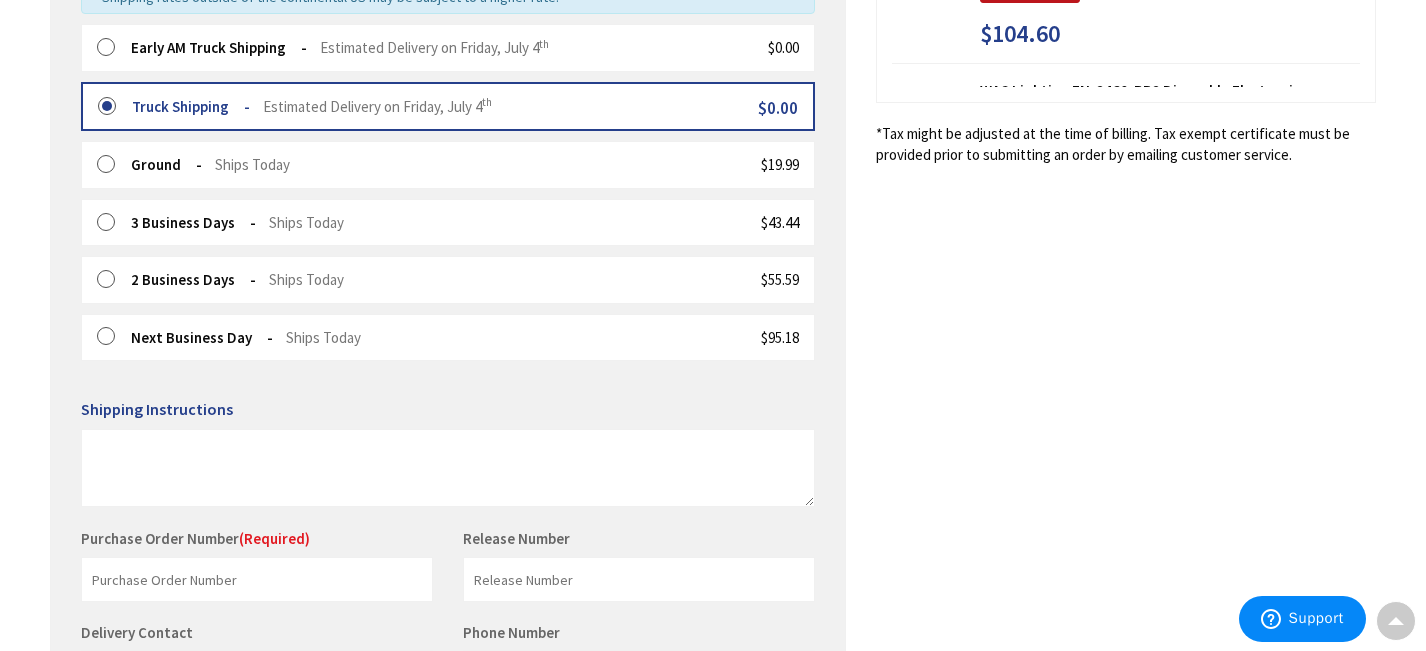 click at bounding box center (112, 48) 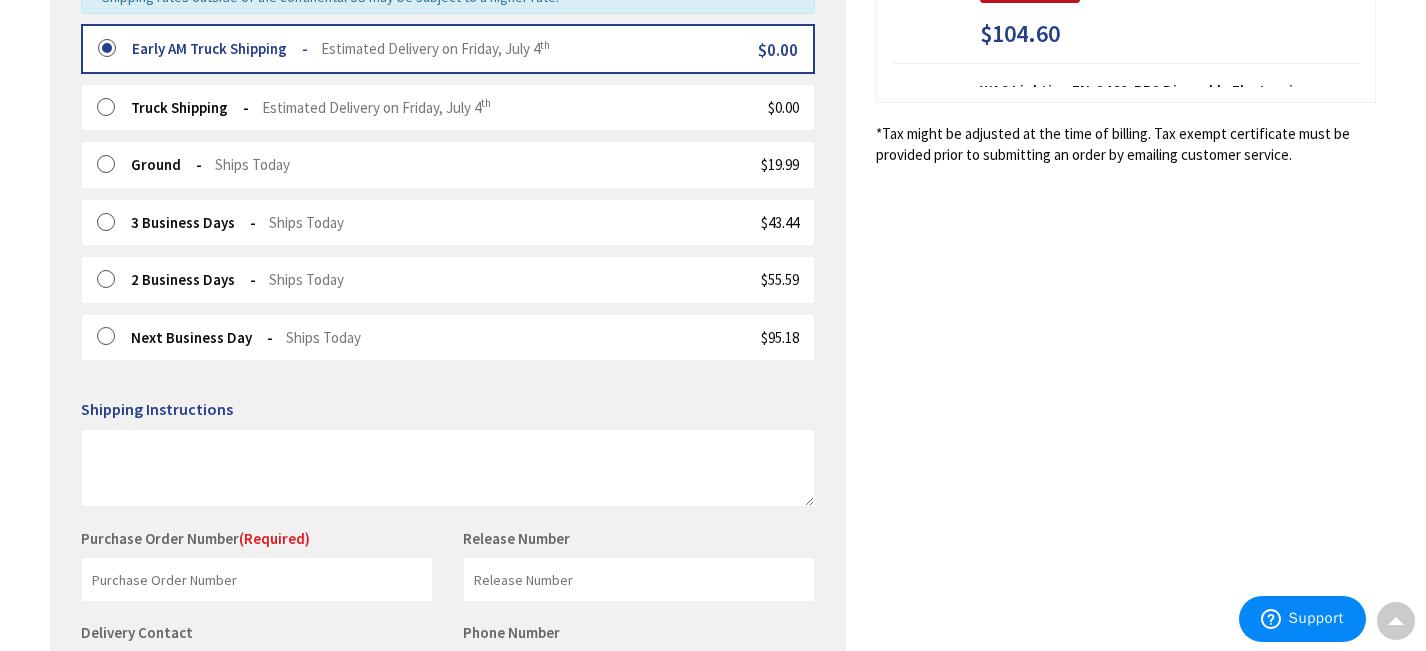 click on "Some items on your order are not available and will cause your order to be held. Please check order summary for further details.
Some items in your cart are discontinued.
Jeff
Miller
124 BARRY AVE
RIDGEFIELD ,  CT   06877-4329
203-438-6397
203-438-6397
Ship Here
Jeff
Miller
124 BARRY AVE
RIDGEFIELD ,  CT   06877-4329
203-948-9711
203-948-9711
Ship Here" at bounding box center (448, 258) 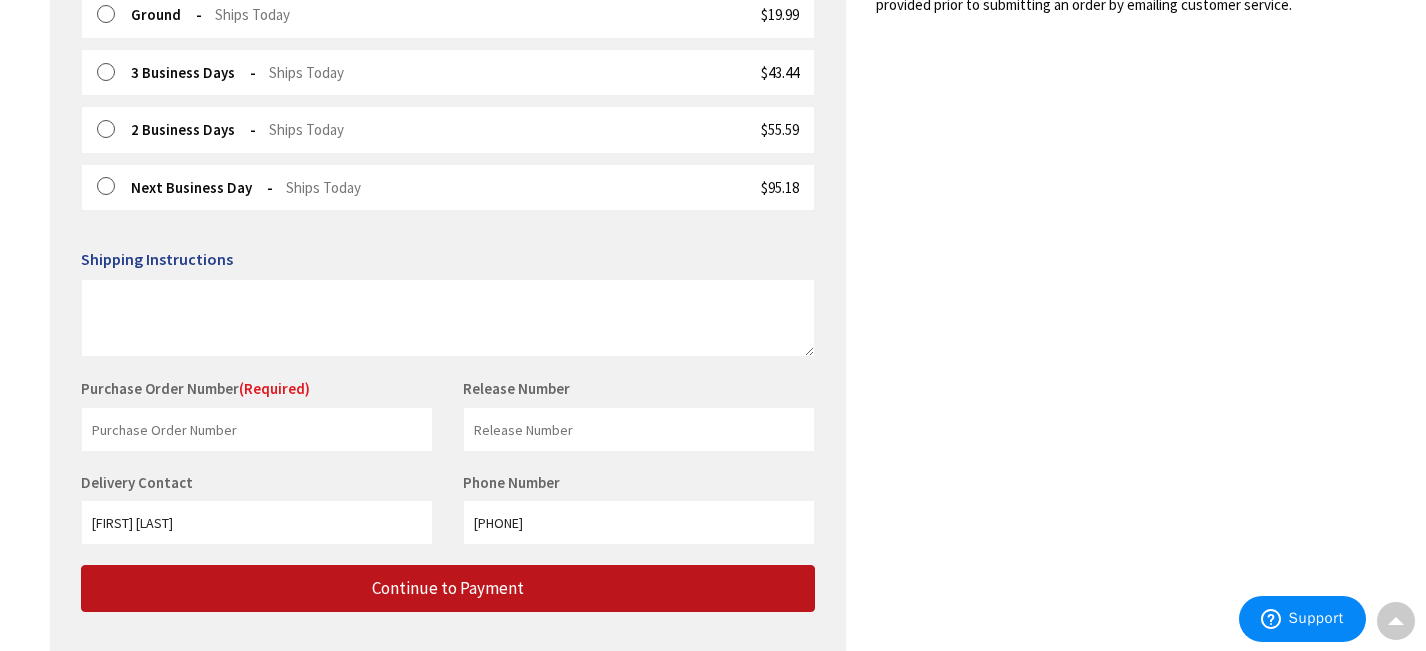 scroll, scrollTop: 700, scrollLeft: 0, axis: vertical 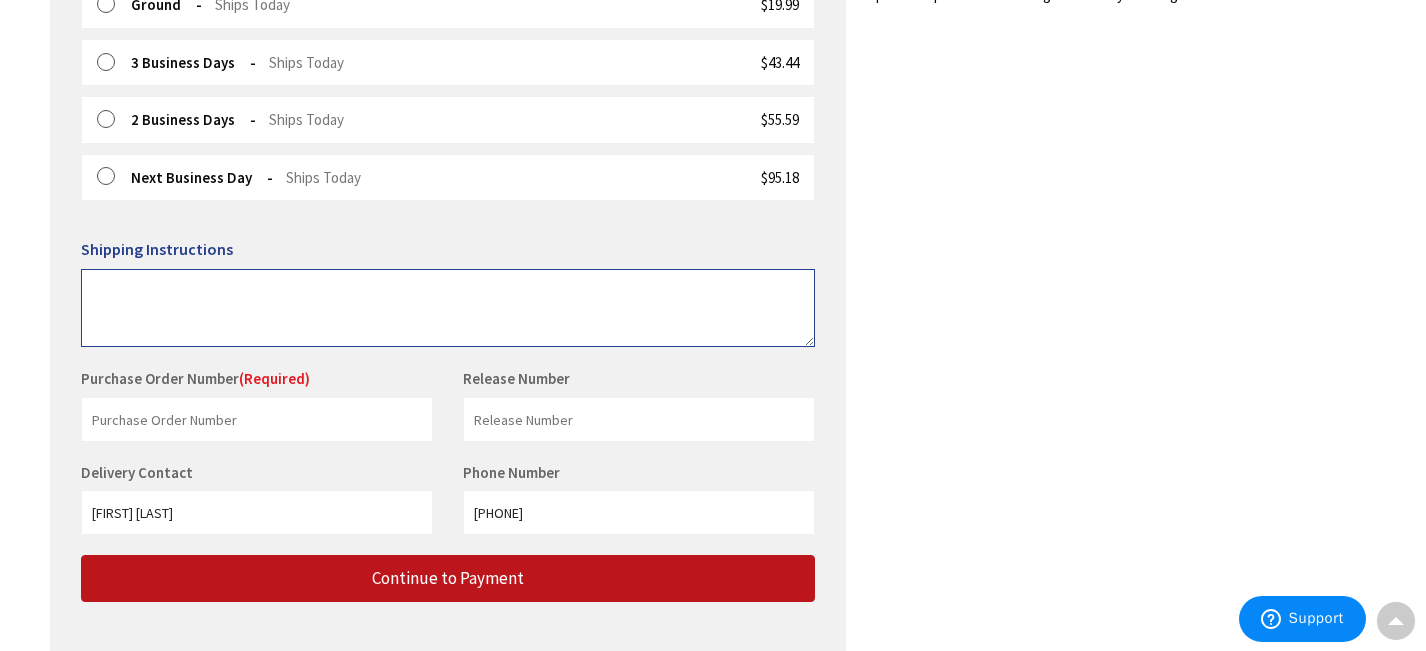 click at bounding box center (448, 308) 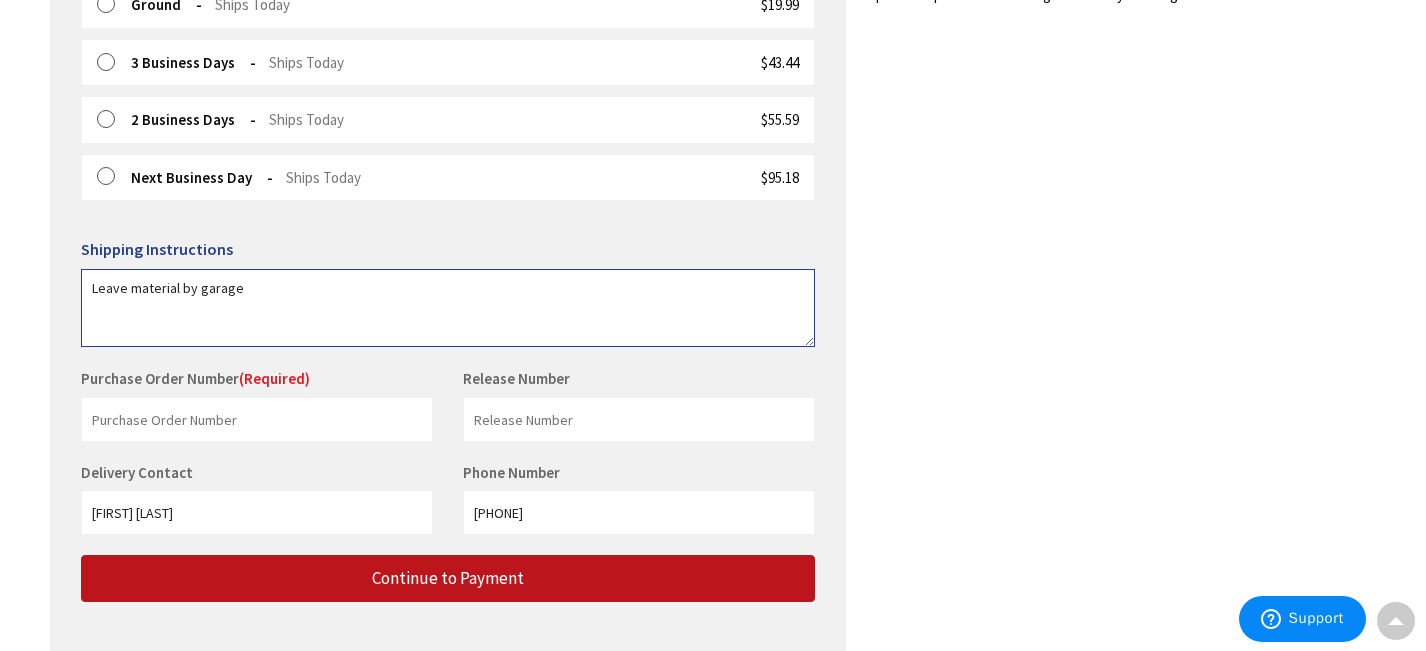 type on "Leave material by garage" 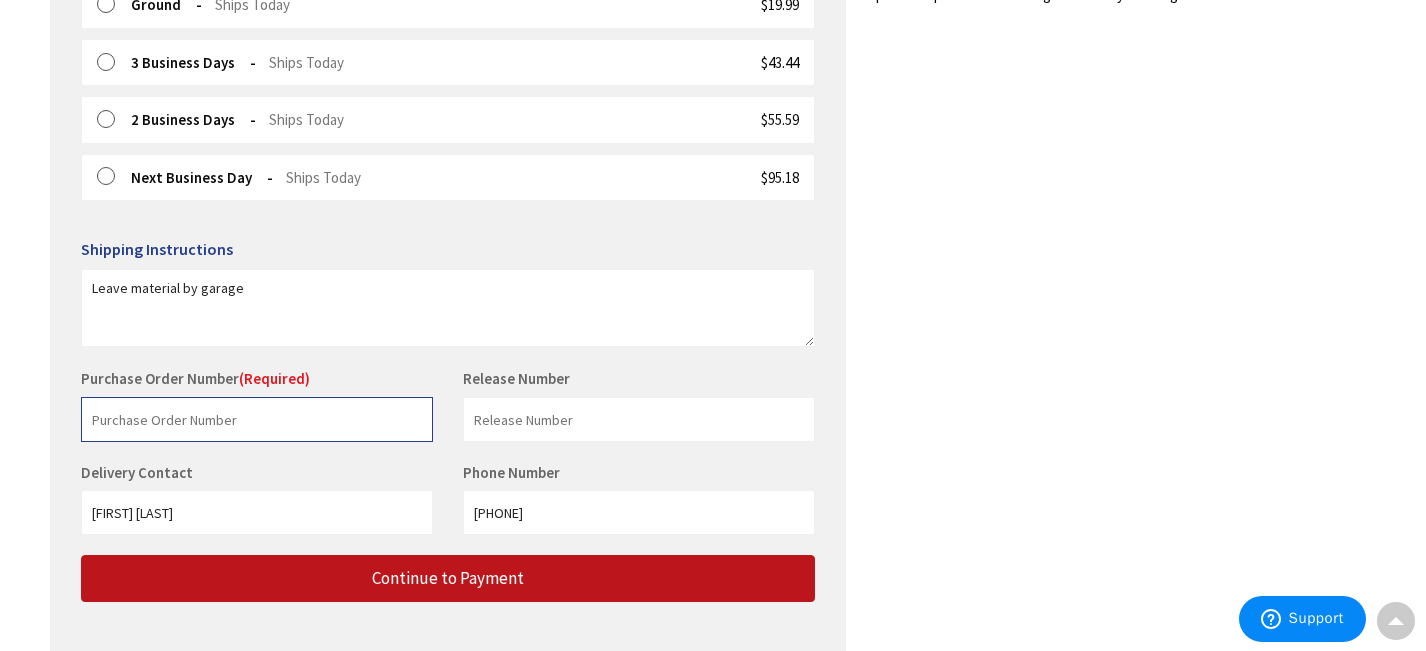 click at bounding box center [257, 419] 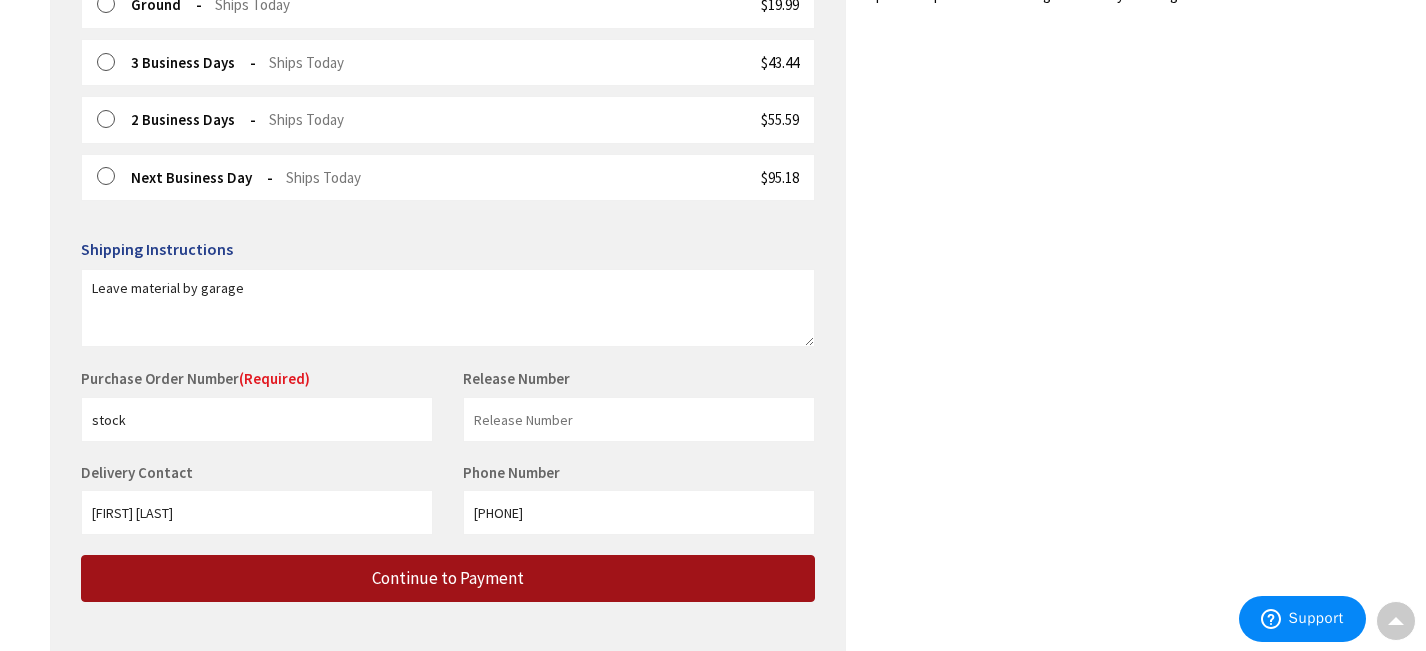 click on "Continue to Payment" at bounding box center (448, 578) 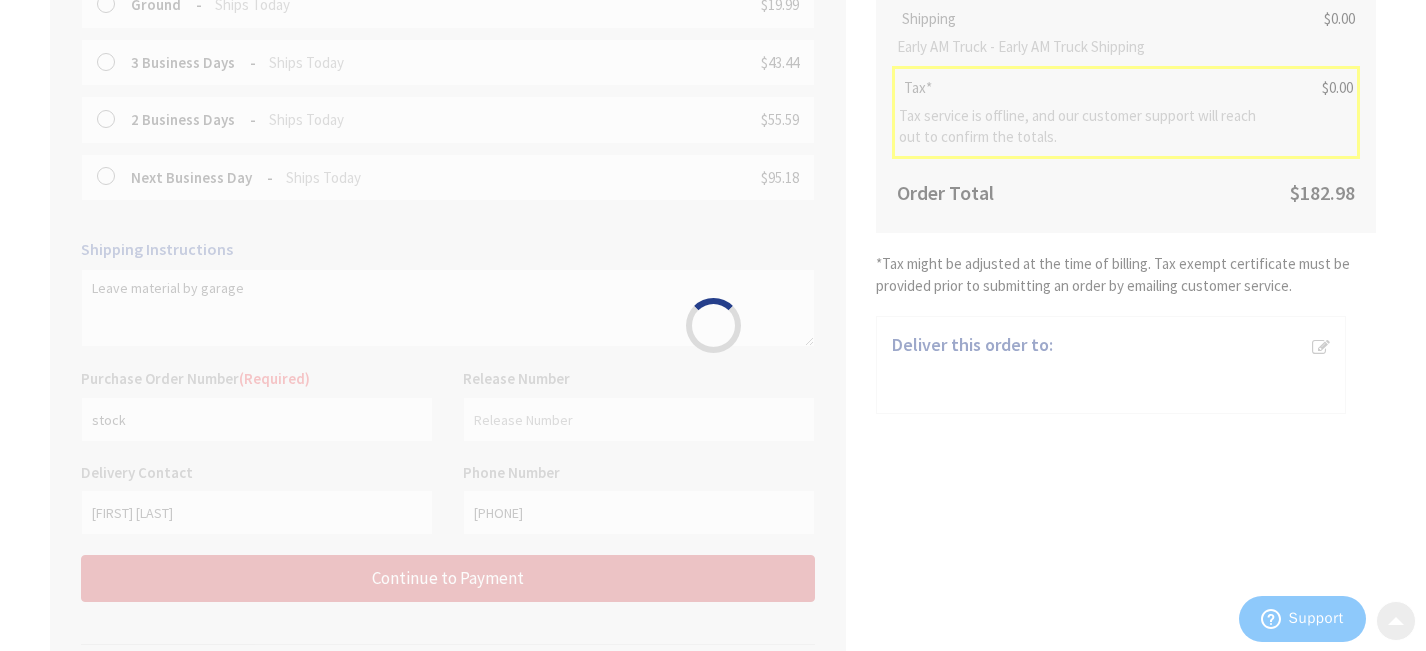 scroll, scrollTop: 0, scrollLeft: 0, axis: both 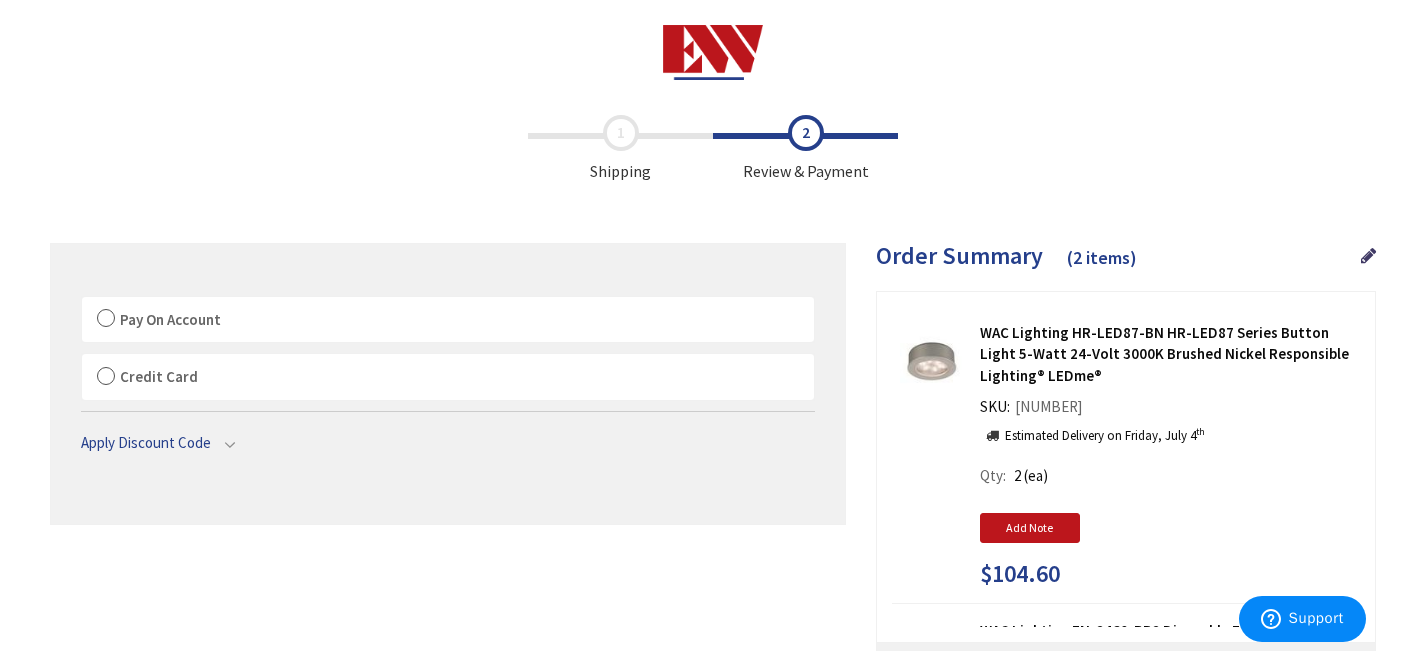 click on "Pay On Account" at bounding box center [448, 320] 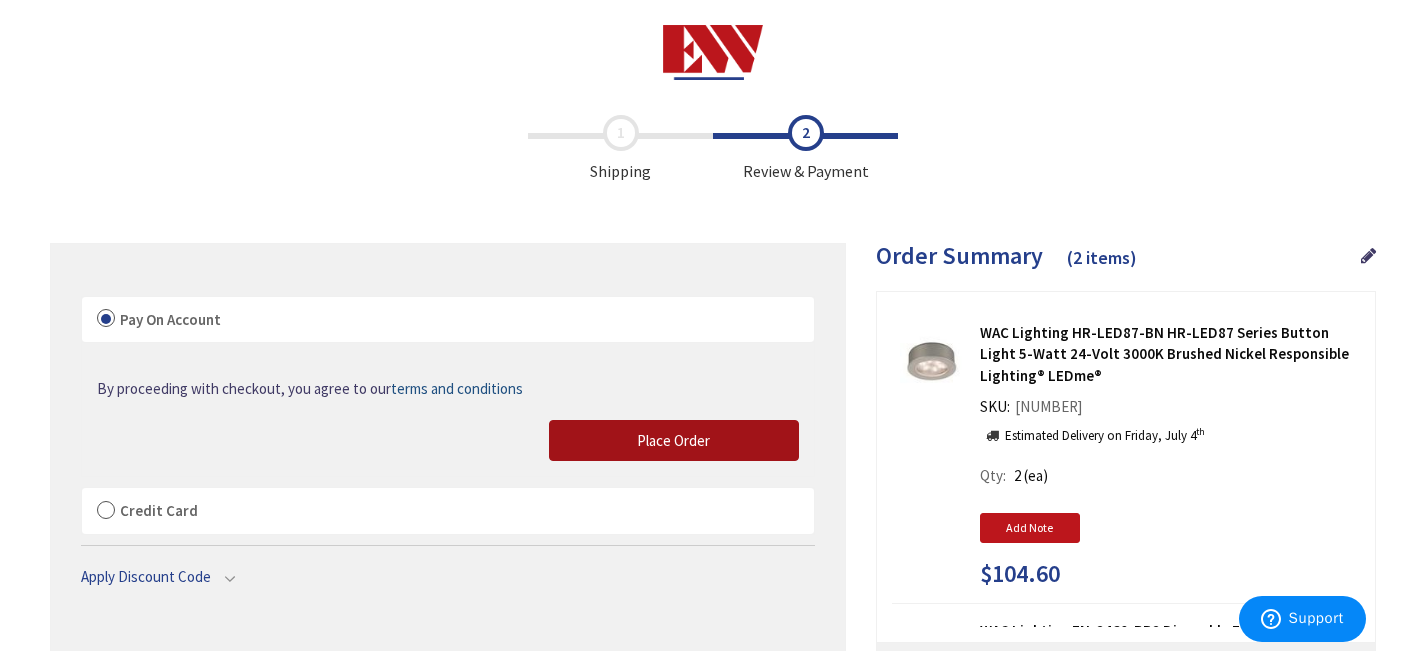 click on "Place Order" at bounding box center [673, 440] 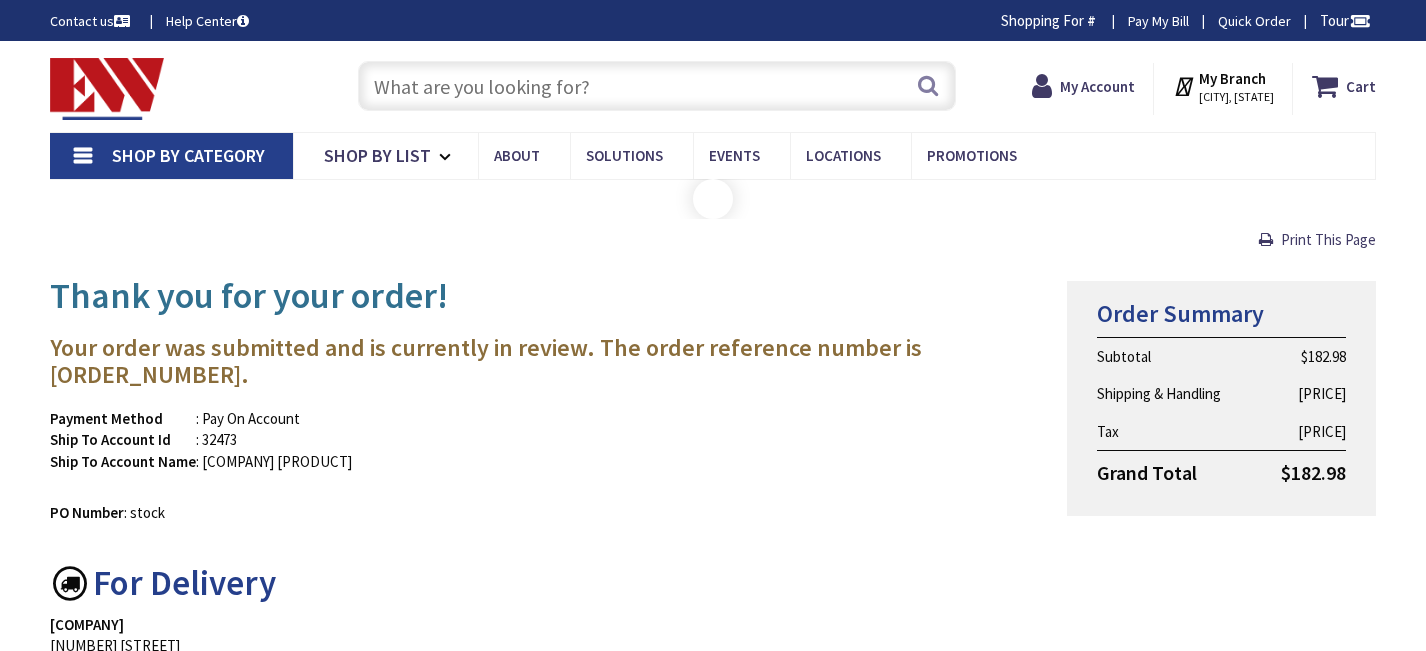 click at bounding box center (656, 86) 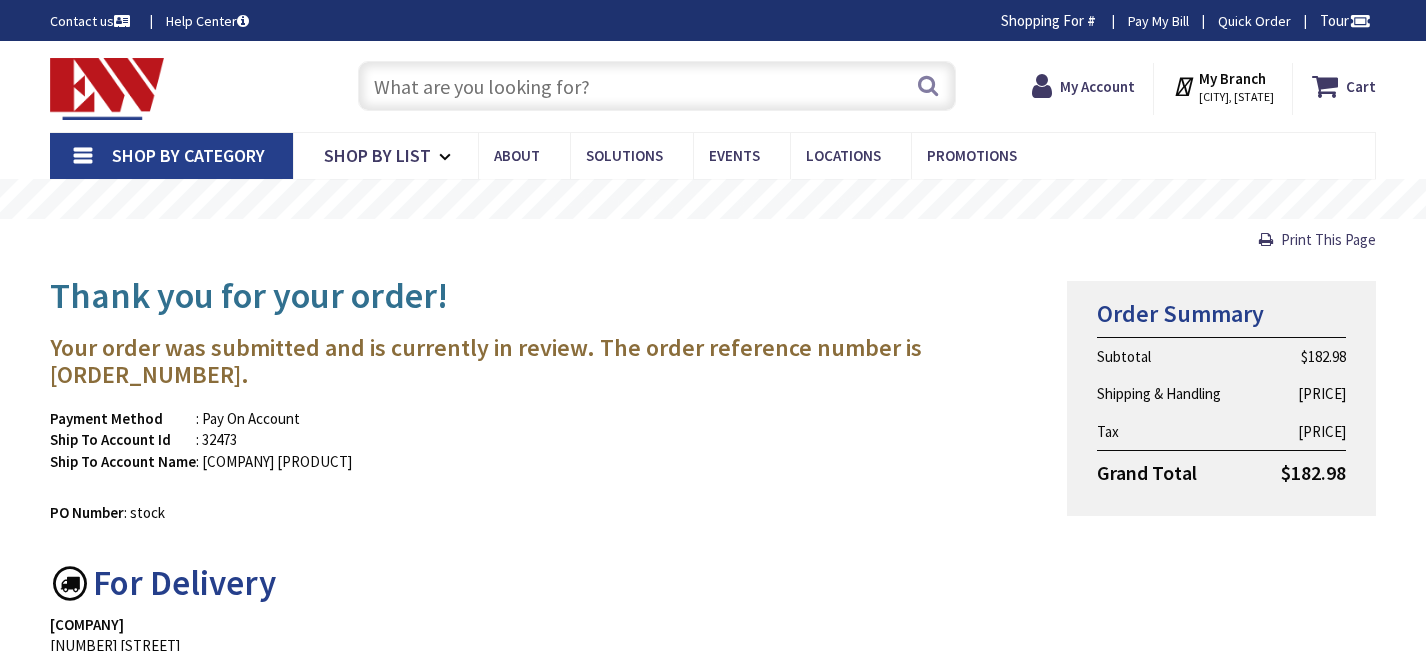 scroll, scrollTop: 0, scrollLeft: 0, axis: both 